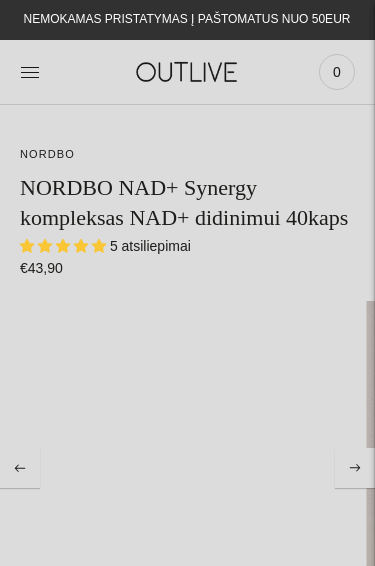 scroll, scrollTop: 0, scrollLeft: 0, axis: both 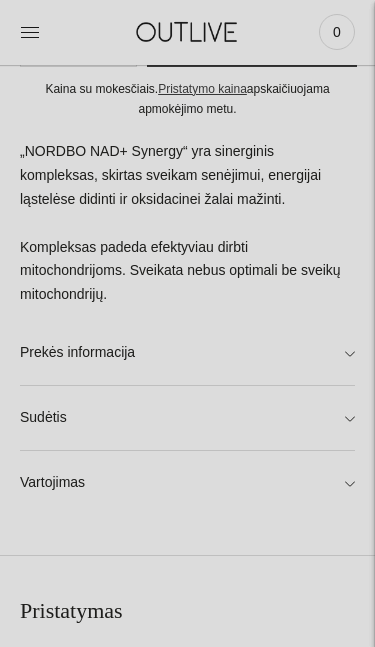 click on "Sudėtis" at bounding box center [187, 418] 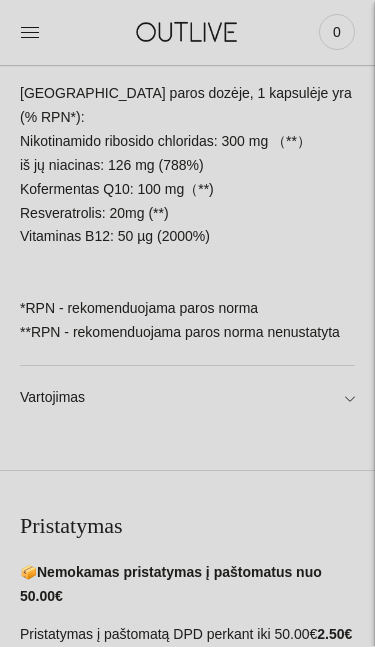 scroll, scrollTop: 1140, scrollLeft: 0, axis: vertical 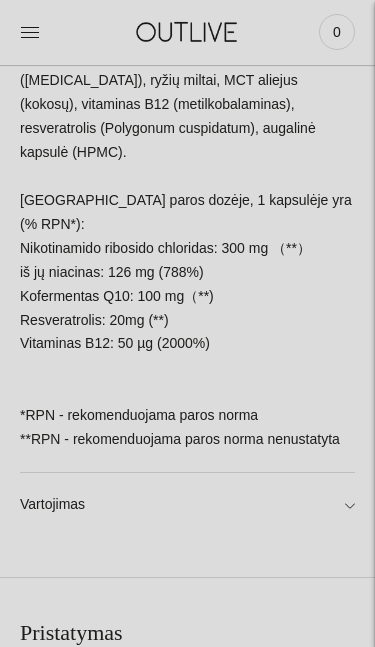 click on "Vartojimas" at bounding box center [187, 505] 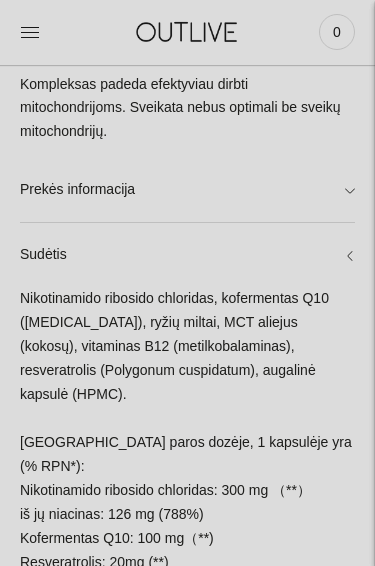scroll, scrollTop: 785, scrollLeft: 0, axis: vertical 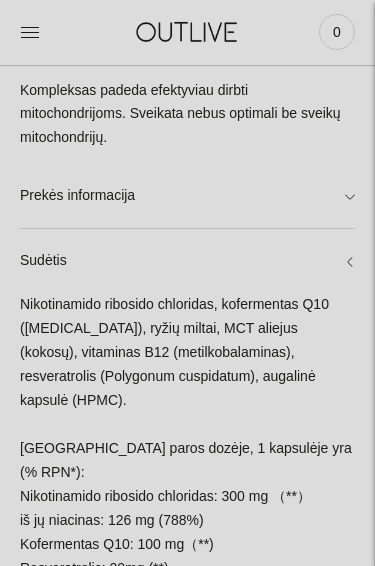 click on "Prekės informacija" at bounding box center (187, 196) 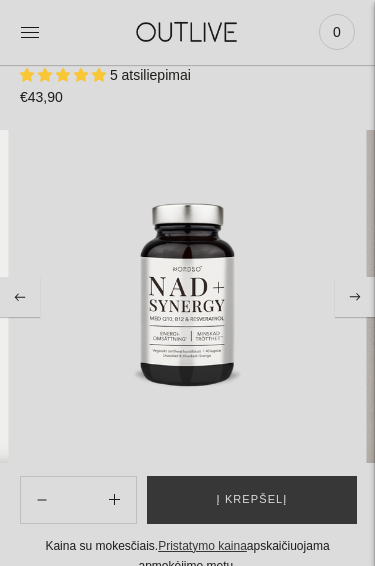 scroll, scrollTop: 153, scrollLeft: 0, axis: vertical 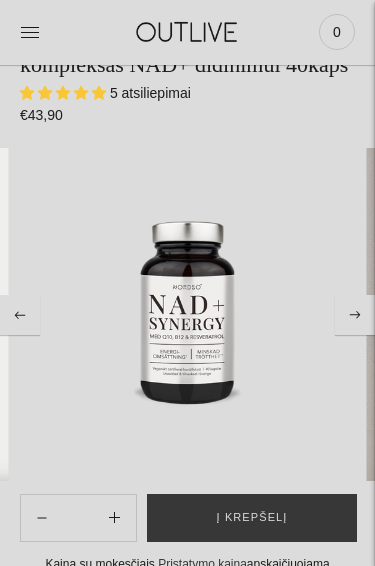click 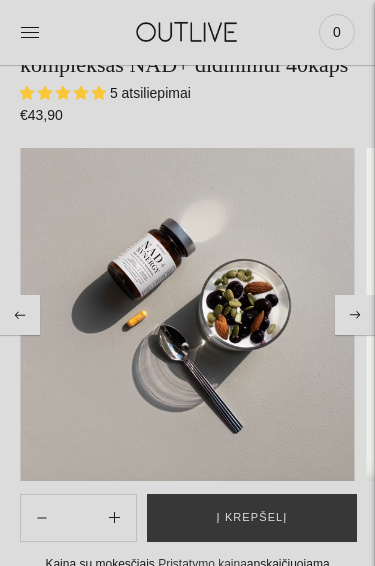 click 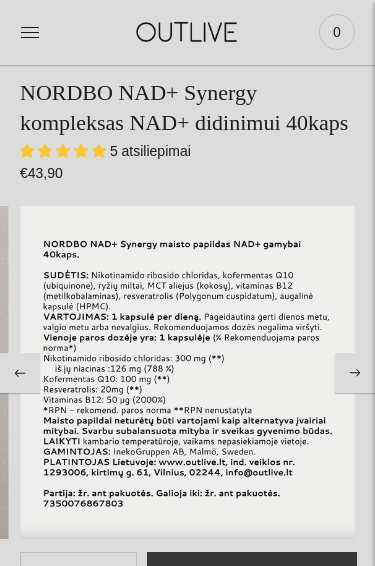 scroll, scrollTop: 0, scrollLeft: 0, axis: both 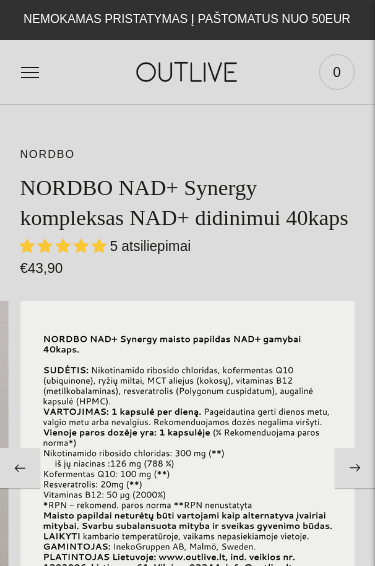 click 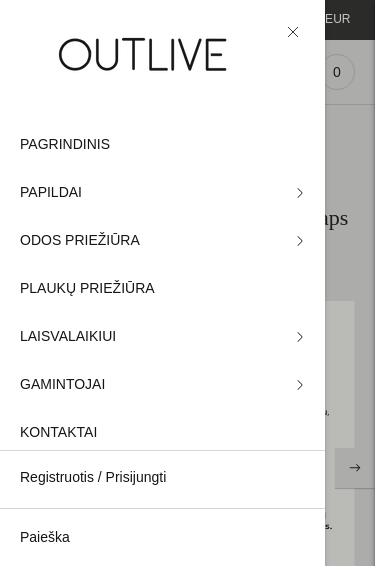 click 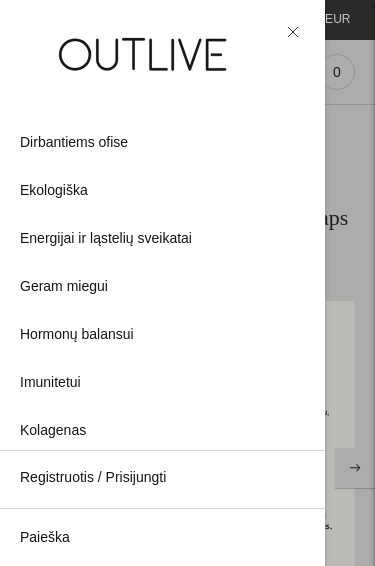scroll, scrollTop: 167, scrollLeft: 0, axis: vertical 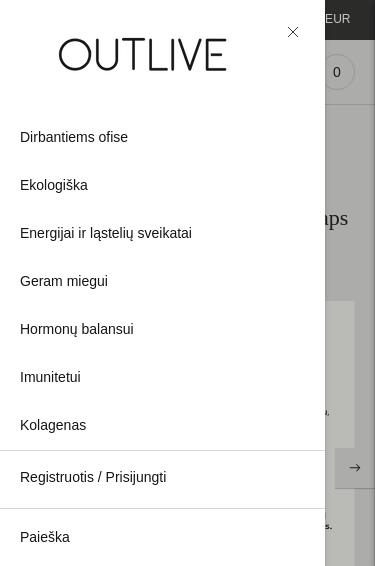 click on "Energijai ir ląstelių sveikatai" at bounding box center (106, 234) 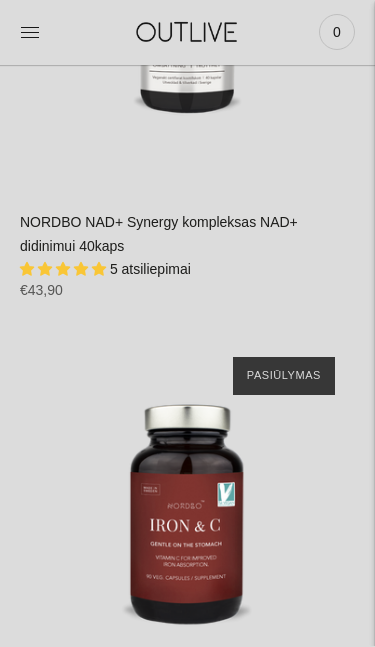 scroll, scrollTop: 809, scrollLeft: 0, axis: vertical 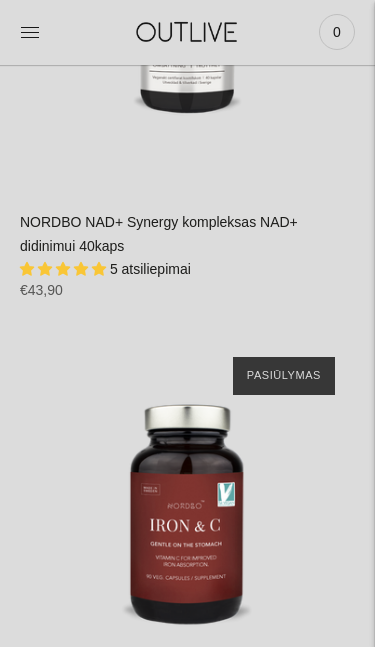 click on "5 atsiliepimai" at bounding box center (150, 269) 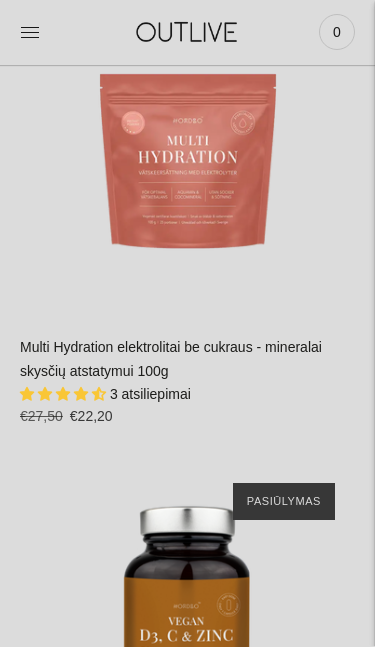 scroll, scrollTop: 2569, scrollLeft: 0, axis: vertical 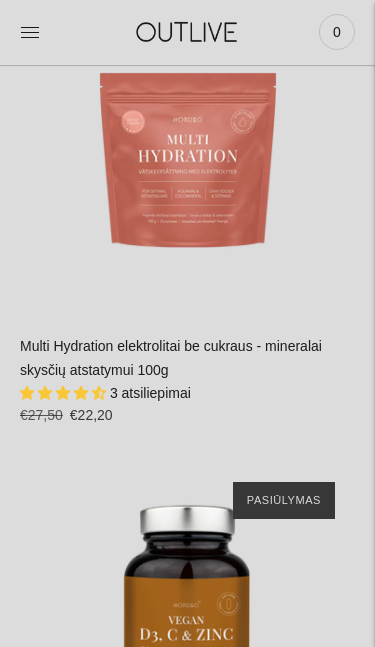 click on "3 atsiliepimai" at bounding box center [150, 393] 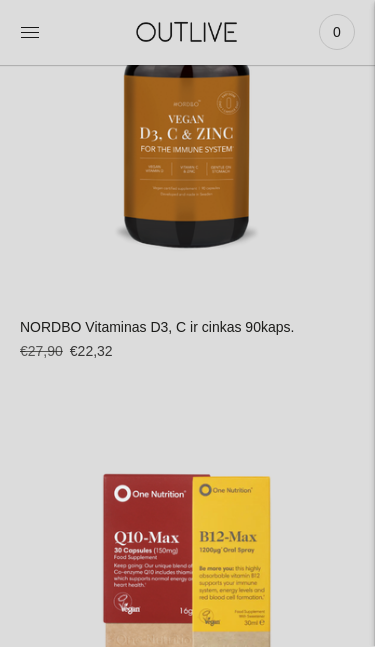 scroll, scrollTop: 3073, scrollLeft: 0, axis: vertical 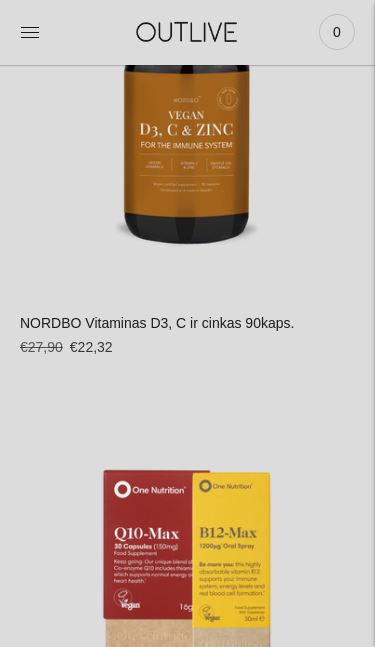 click on "NORDBO Vitaminas D3, C ir cinkas 90kaps." at bounding box center (157, 324) 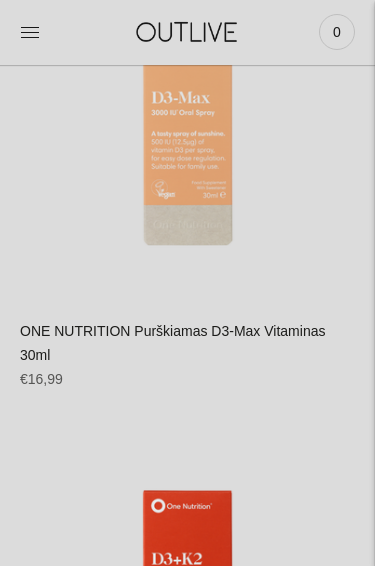 scroll, scrollTop: 10146, scrollLeft: 0, axis: vertical 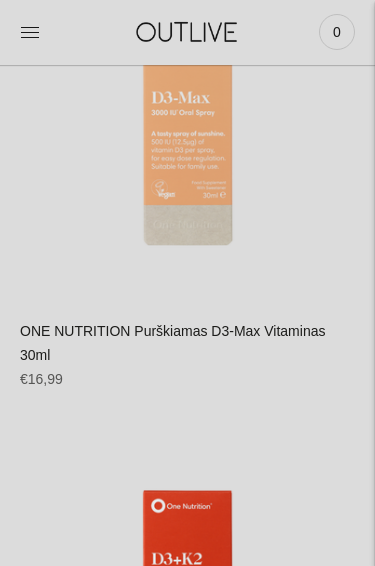 click 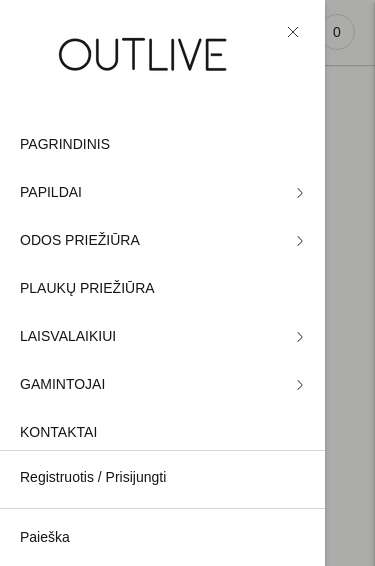 click 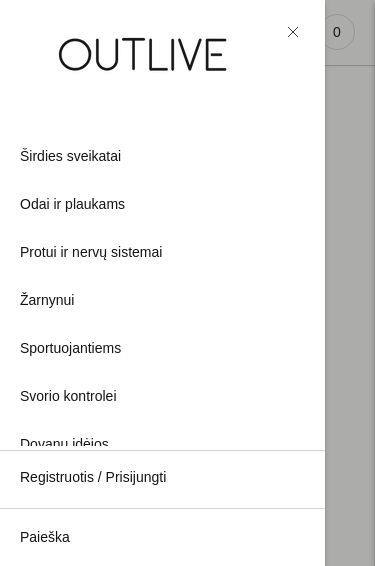 scroll, scrollTop: 630, scrollLeft: 0, axis: vertical 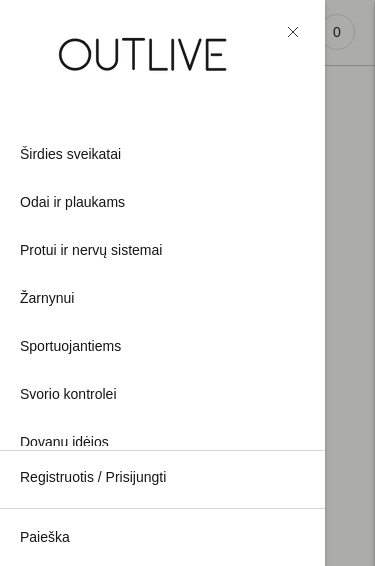 click on "Svorio kontrolei" at bounding box center [162, 395] 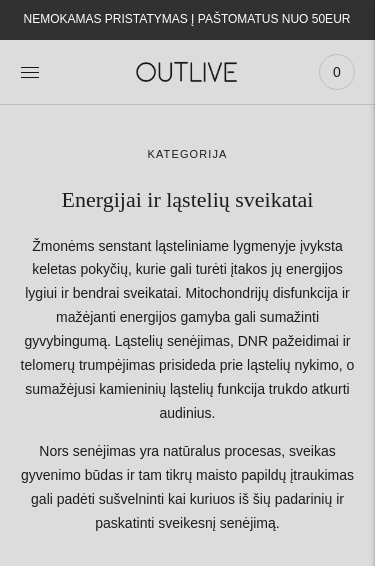 scroll, scrollTop: 10146, scrollLeft: 0, axis: vertical 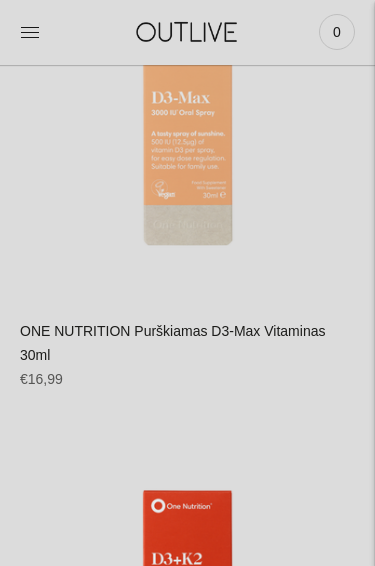 click at bounding box center [30, 32] 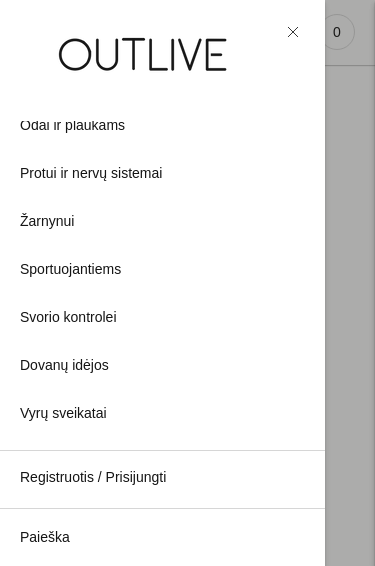 scroll, scrollTop: 707, scrollLeft: 0, axis: vertical 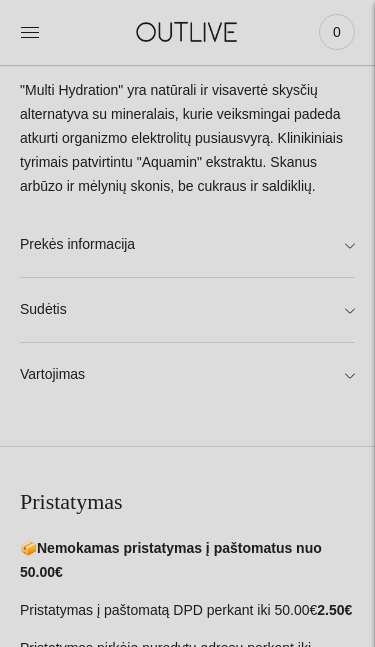 click on "Sudėtis" at bounding box center [187, 310] 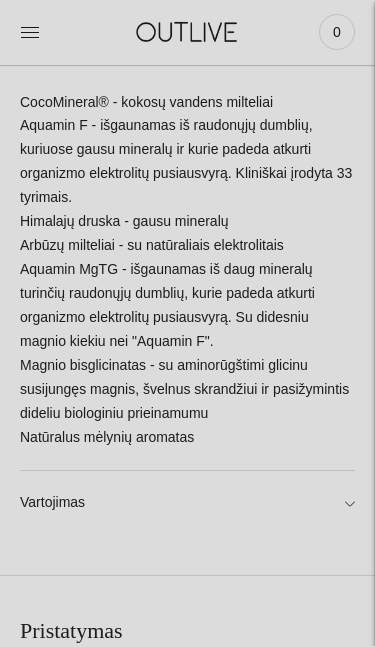 scroll, scrollTop: 1053, scrollLeft: 0, axis: vertical 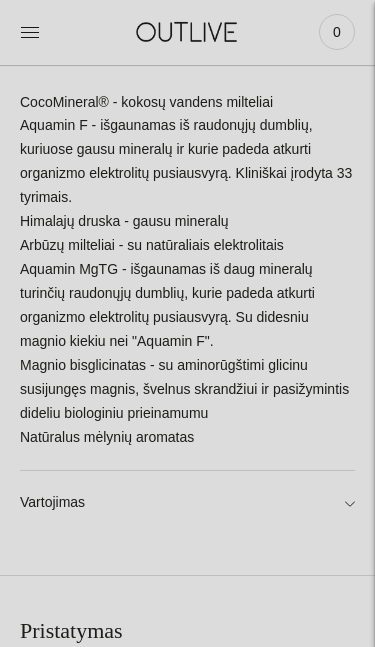 click on "Vartojimas" at bounding box center (187, 503) 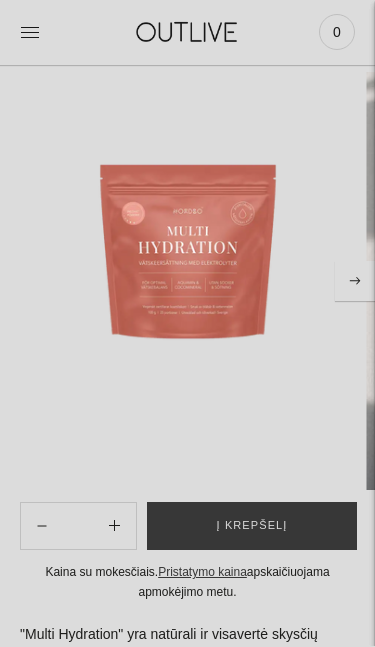 scroll, scrollTop: 330, scrollLeft: 0, axis: vertical 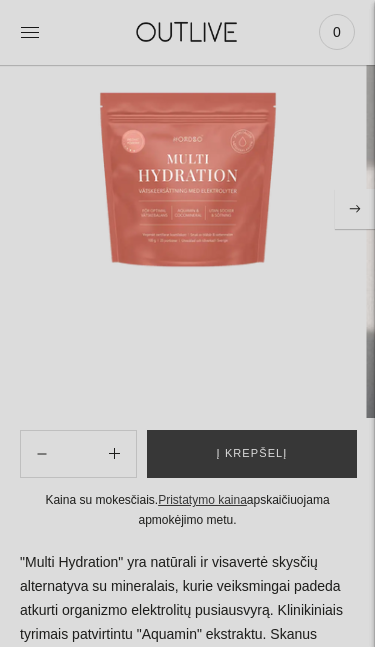 click on "Į krepšelį" at bounding box center [252, 454] 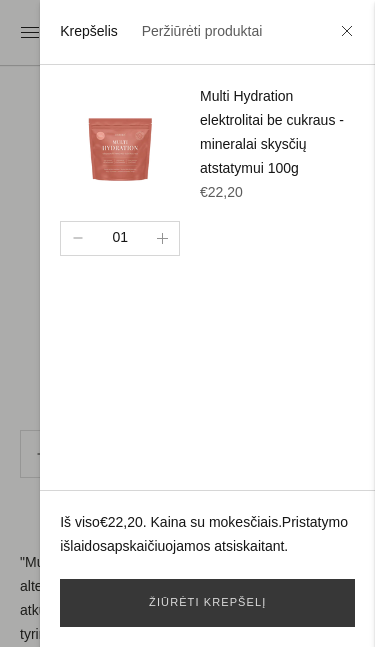 click at bounding box center (187, 323) 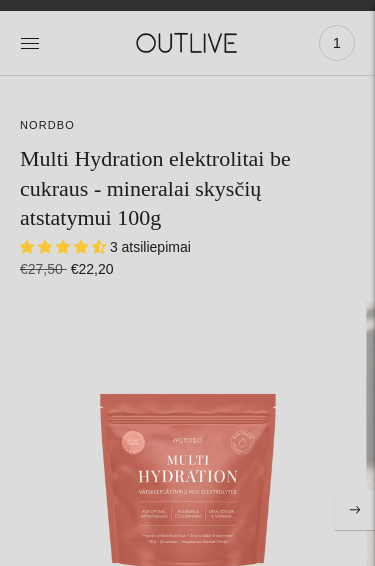 scroll, scrollTop: 0, scrollLeft: 0, axis: both 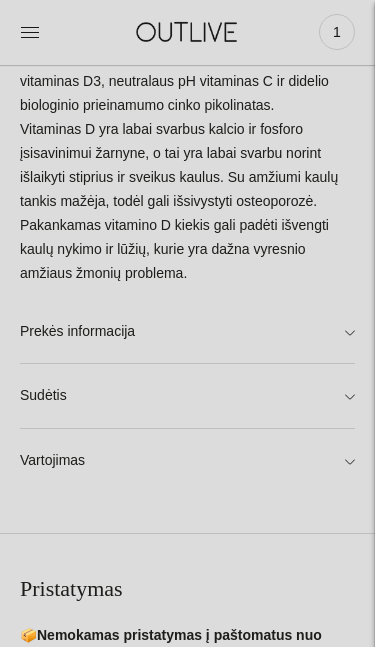 click on "Prekės informacija" at bounding box center [187, 332] 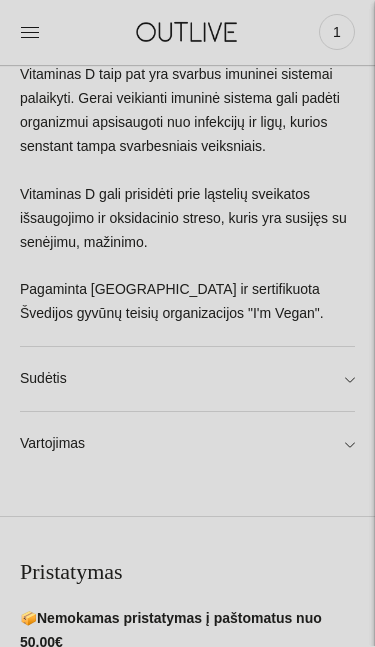 scroll, scrollTop: 1193, scrollLeft: 0, axis: vertical 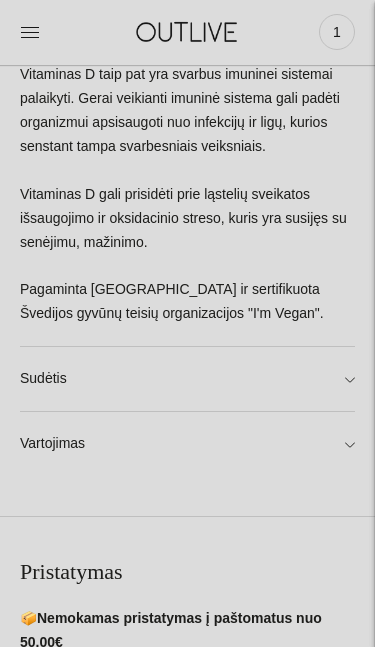 click on "Sudėtis" at bounding box center [187, 379] 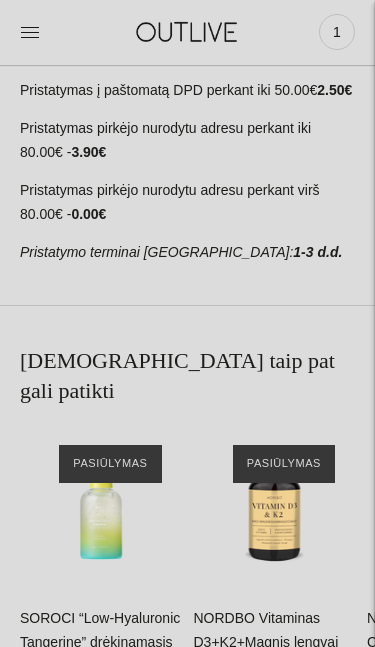 scroll, scrollTop: 1972, scrollLeft: 0, axis: vertical 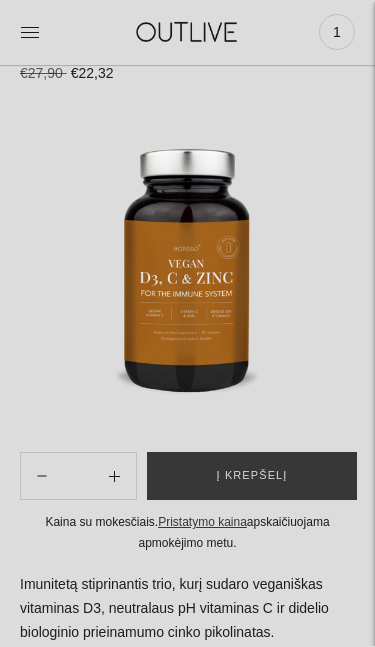 click on "Į krepšelį" at bounding box center [252, 477] 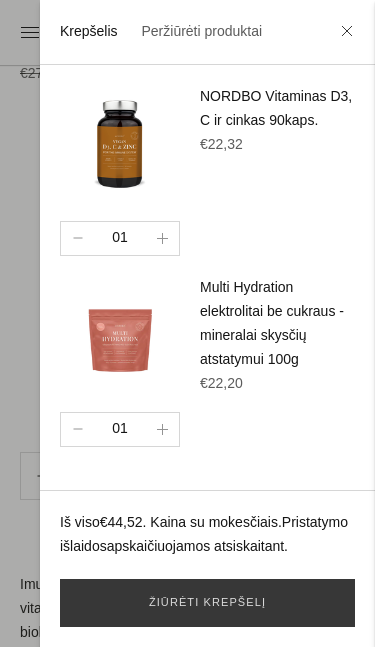 click at bounding box center (187, 323) 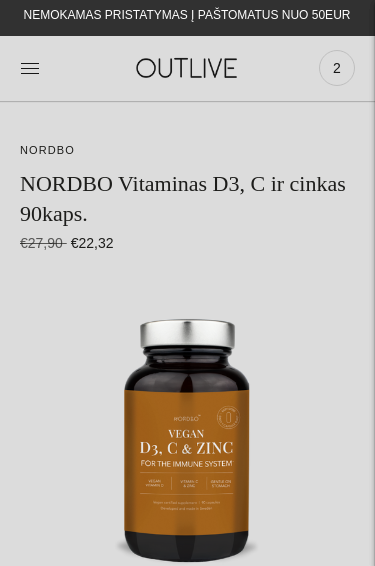 scroll, scrollTop: 0, scrollLeft: 0, axis: both 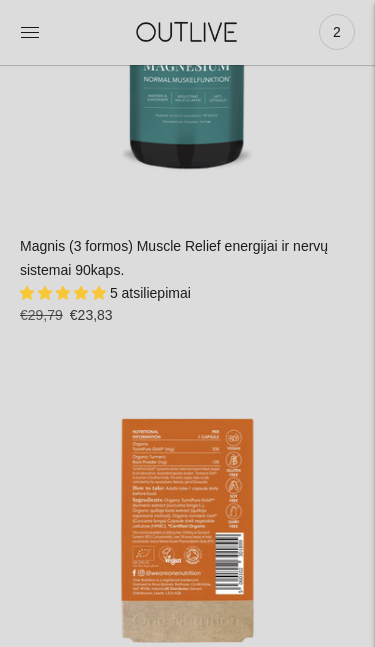 click at bounding box center [187, 529] 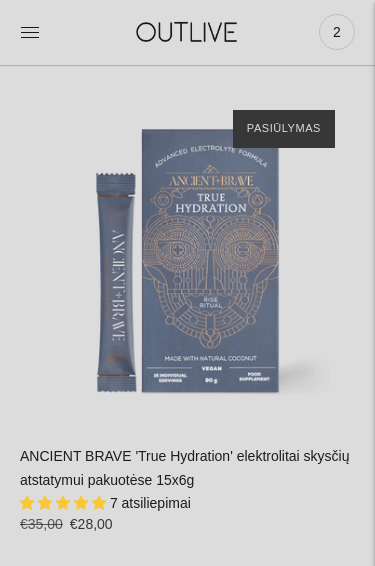 scroll, scrollTop: 7030, scrollLeft: 0, axis: vertical 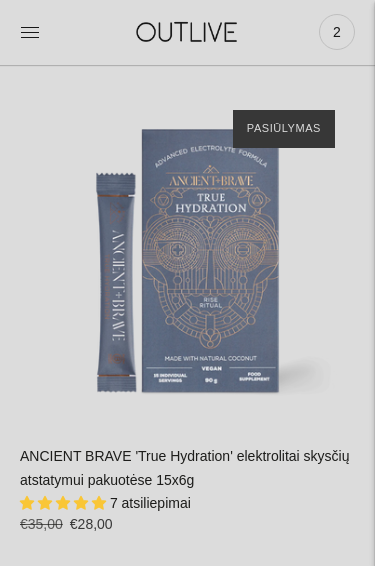 click 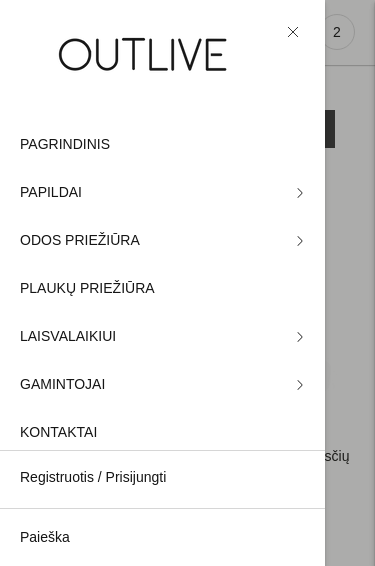 click on "PLAUKŲ PRIEŽIŪRA" at bounding box center (87, 289) 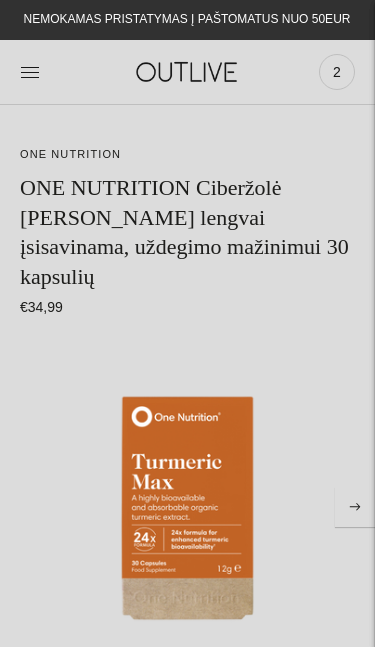 scroll, scrollTop: 0, scrollLeft: 0, axis: both 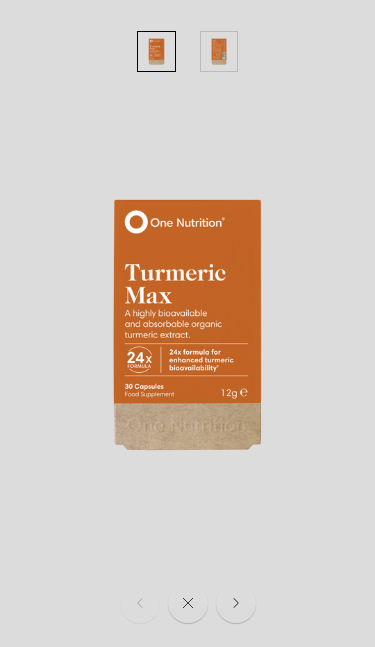 click at bounding box center (187, 323) 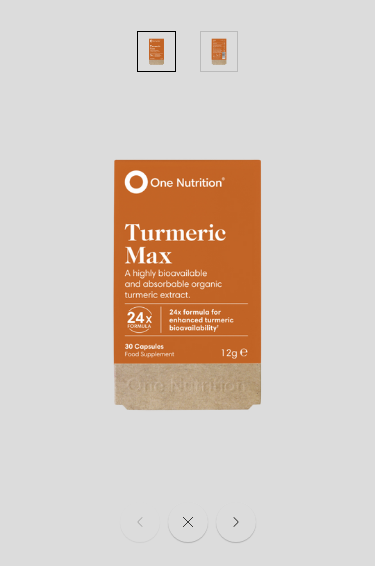 scroll, scrollTop: 0, scrollLeft: 0, axis: both 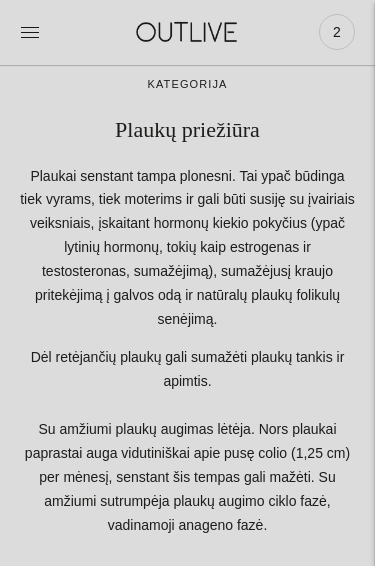 click 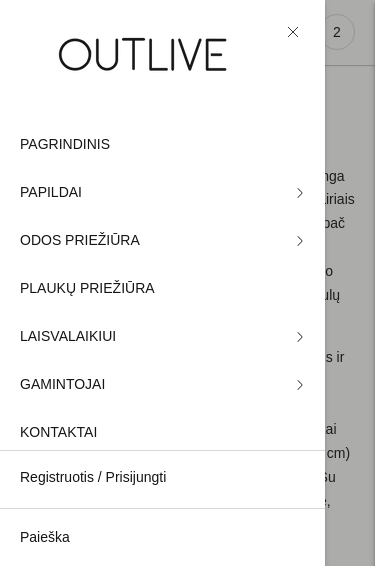 click on "PAPILDAI" at bounding box center (51, 193) 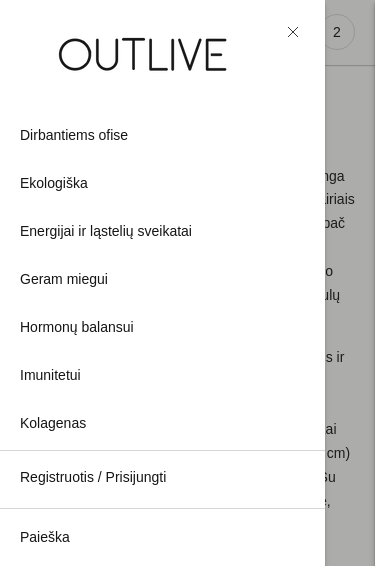 scroll, scrollTop: 202, scrollLeft: 0, axis: vertical 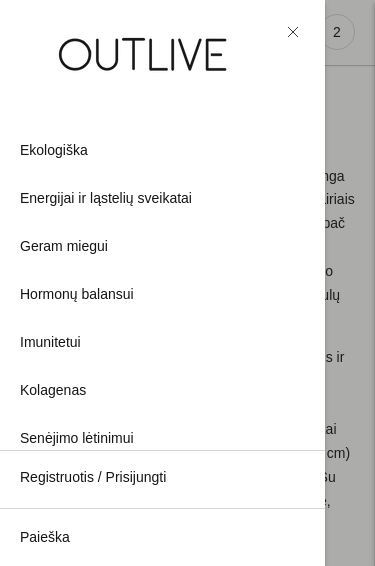 click on "Energijai ir ląstelių sveikatai" at bounding box center (106, 199) 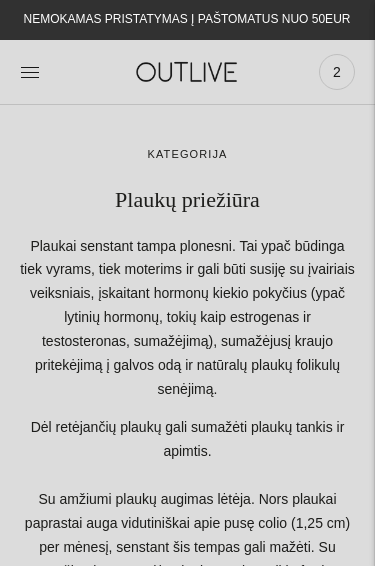 scroll, scrollTop: 70, scrollLeft: 0, axis: vertical 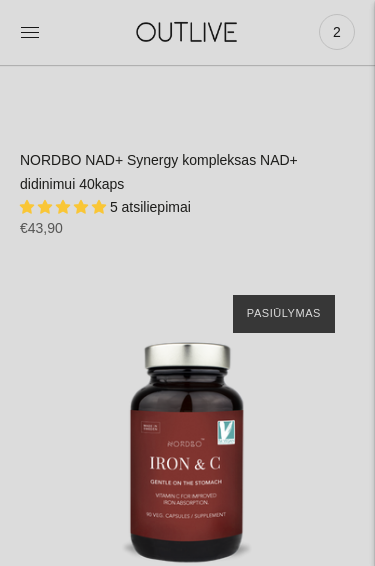 click on "NORDBO NAD+ Synergy kompleksas NAD+ didinimui 40kaps" at bounding box center (159, 173) 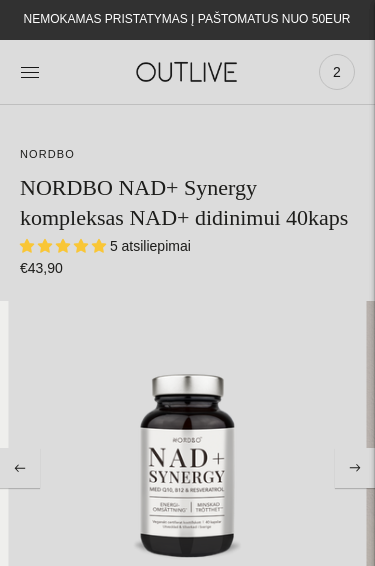 scroll, scrollTop: 0, scrollLeft: 0, axis: both 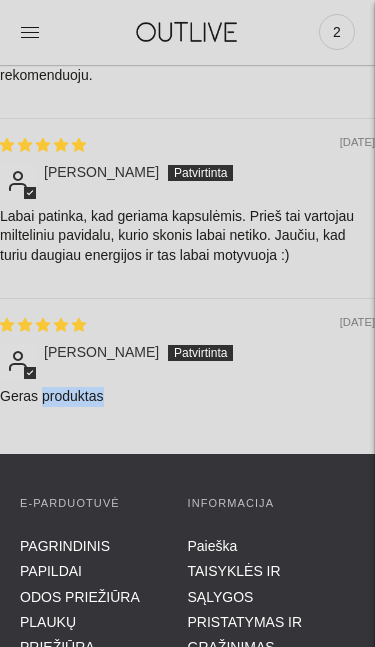 click on "04/18/2025   Lina Utkienė                                         Geras produktas" at bounding box center (187, 368) 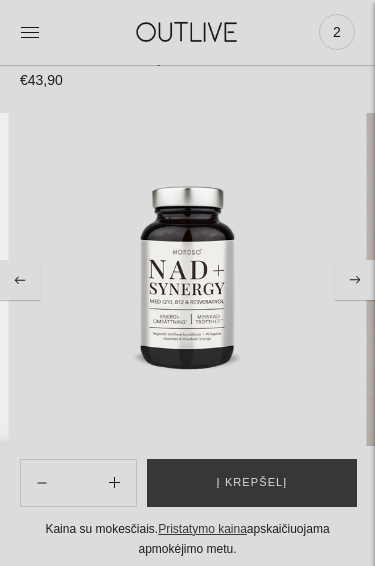 scroll, scrollTop: 0, scrollLeft: 0, axis: both 